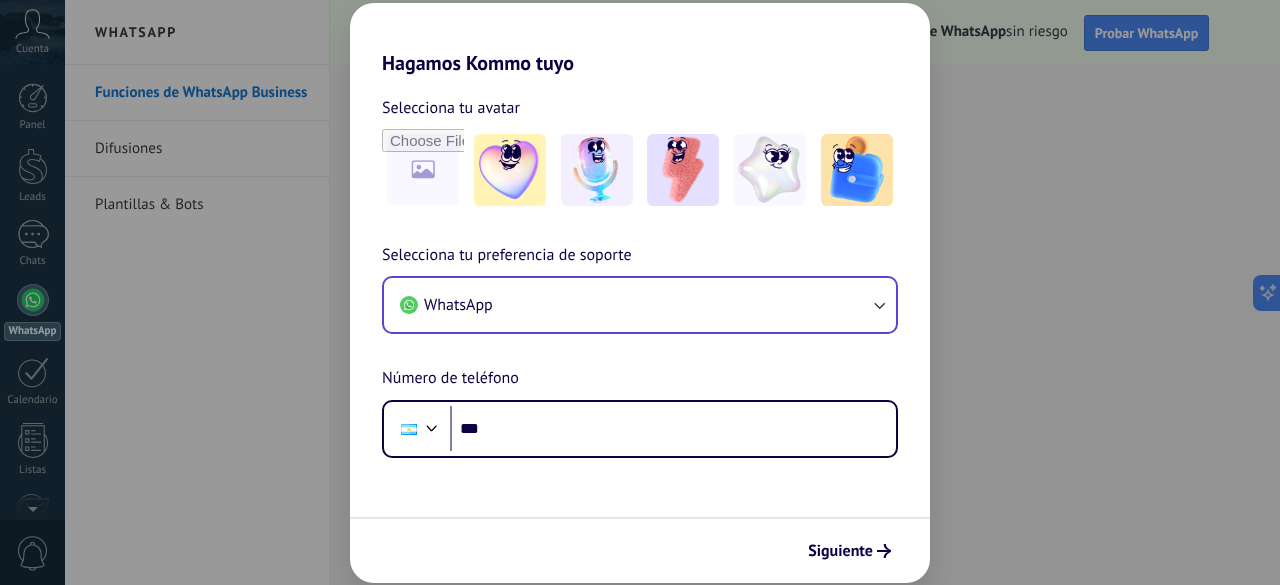 scroll, scrollTop: 0, scrollLeft: 0, axis: both 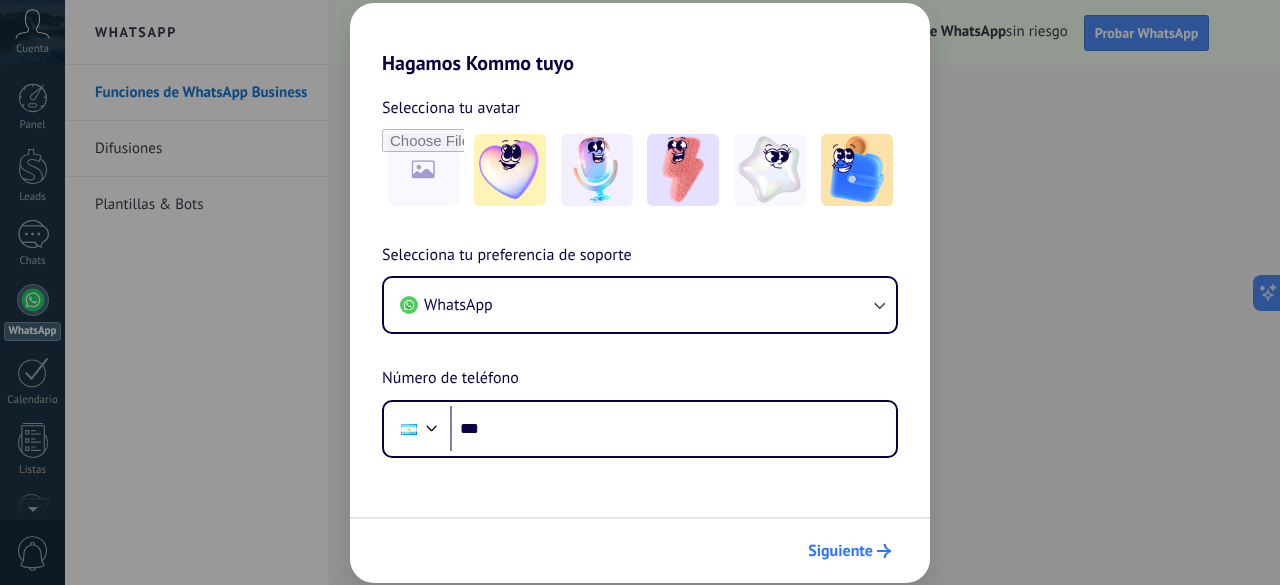 click on "Siguiente" at bounding box center [840, 551] 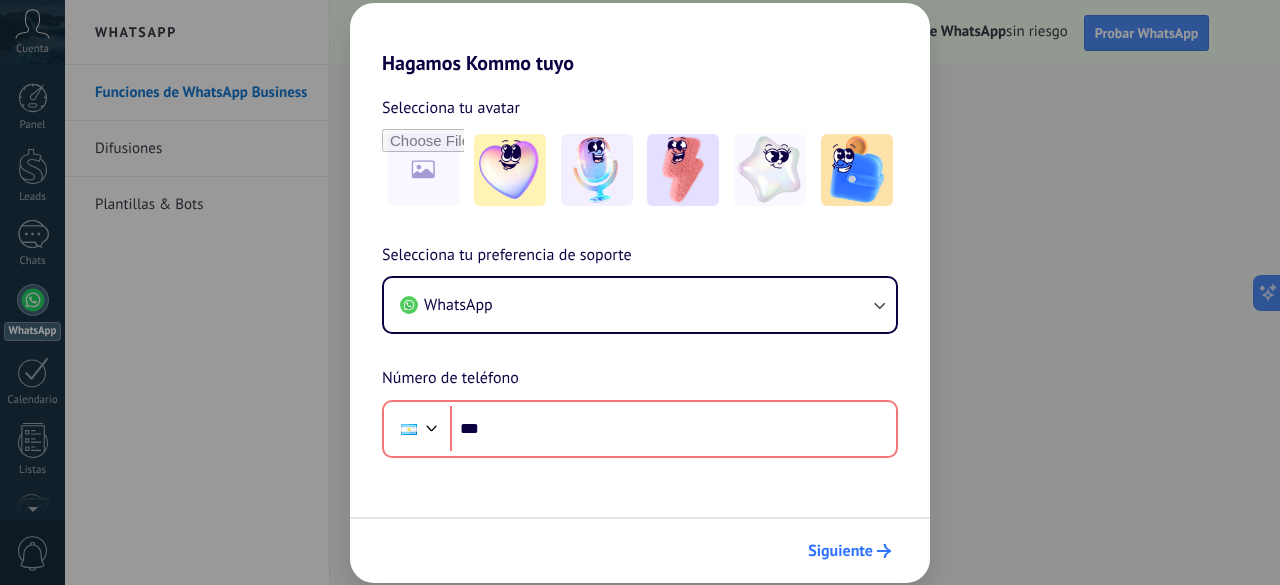 click on "Siguiente" at bounding box center [840, 551] 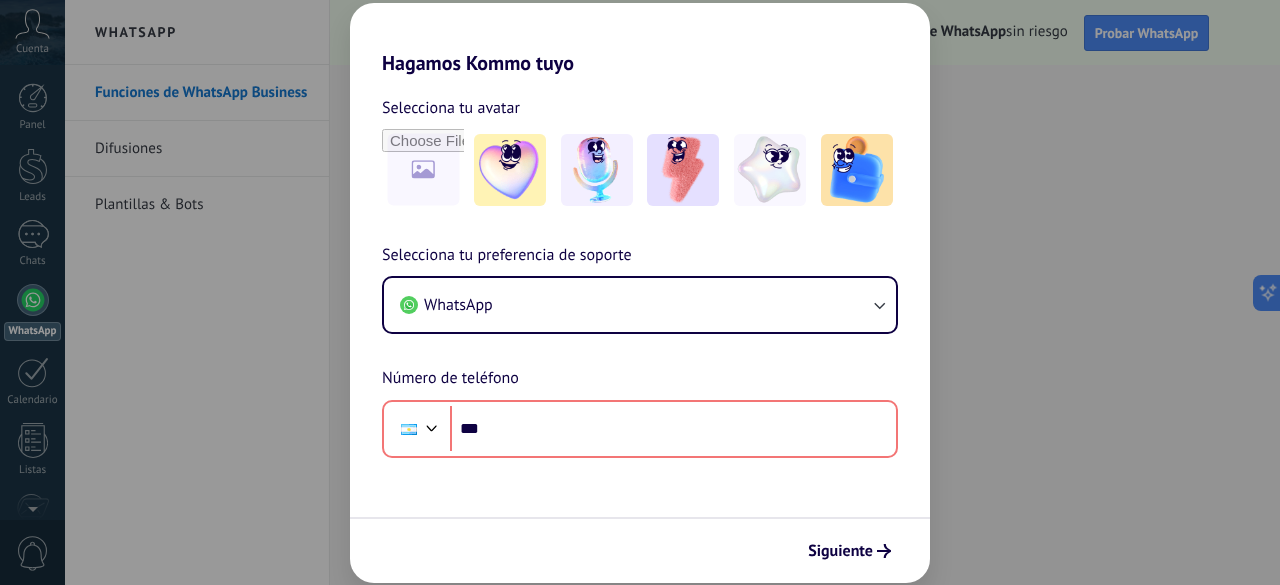 click on "Hagamos Kommo tuyo Selecciona tu avatar Selecciona tu preferencia de soporte WhatsApp Número de teléfono Phone *** Siguiente" at bounding box center [640, 292] 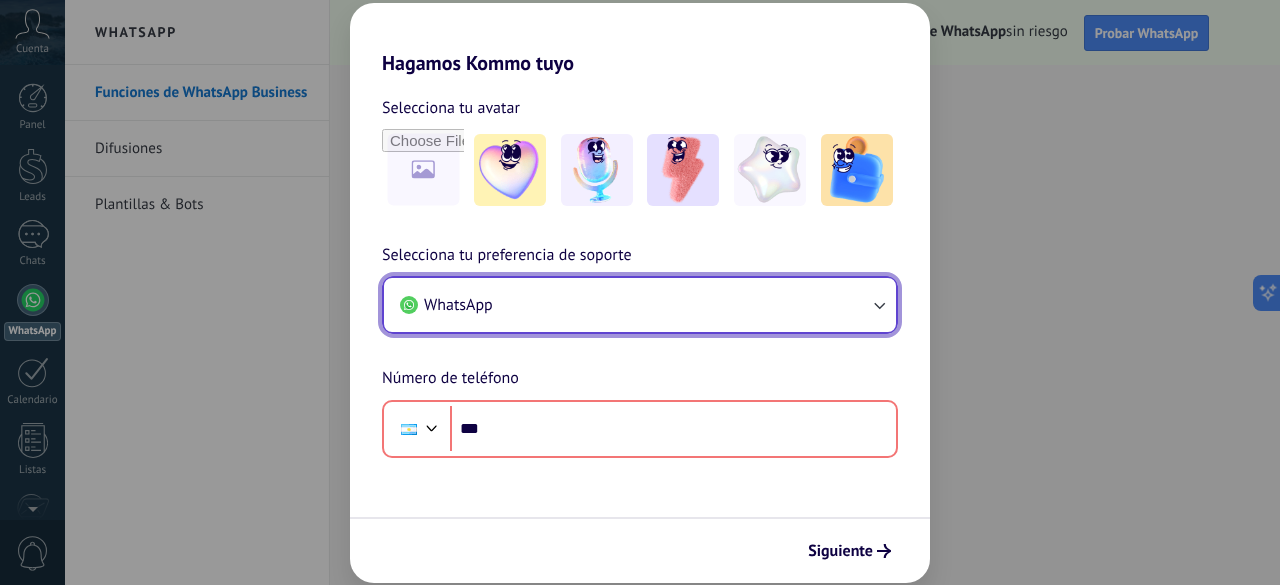 click on "WhatsApp" at bounding box center (640, 305) 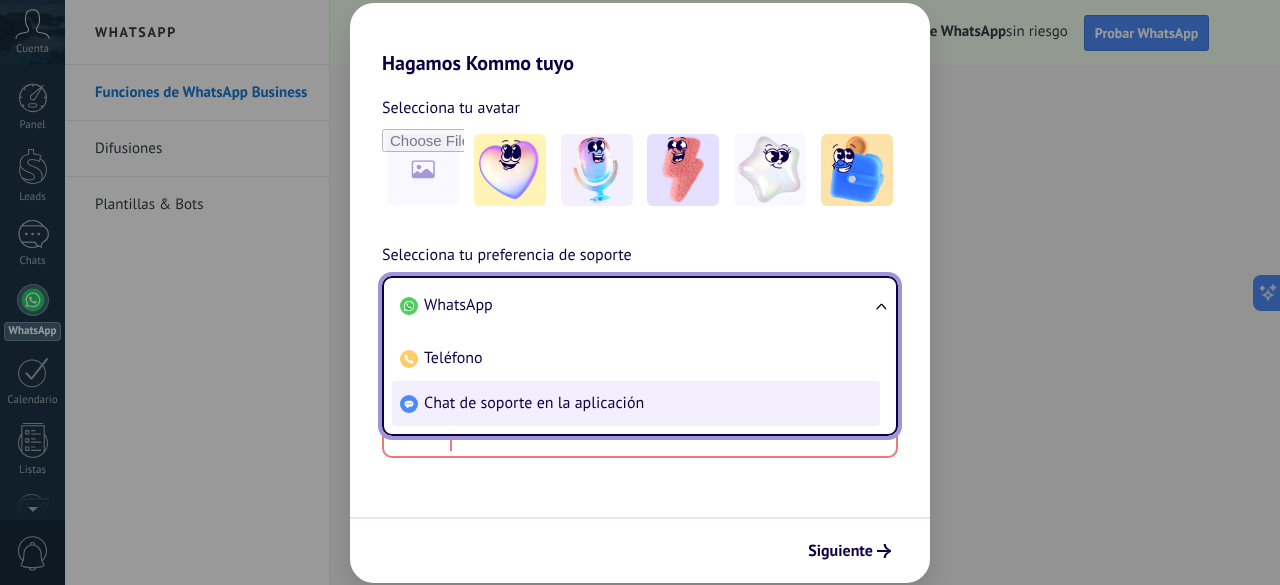 click on "Chat de soporte en la aplicación" at bounding box center [458, 305] 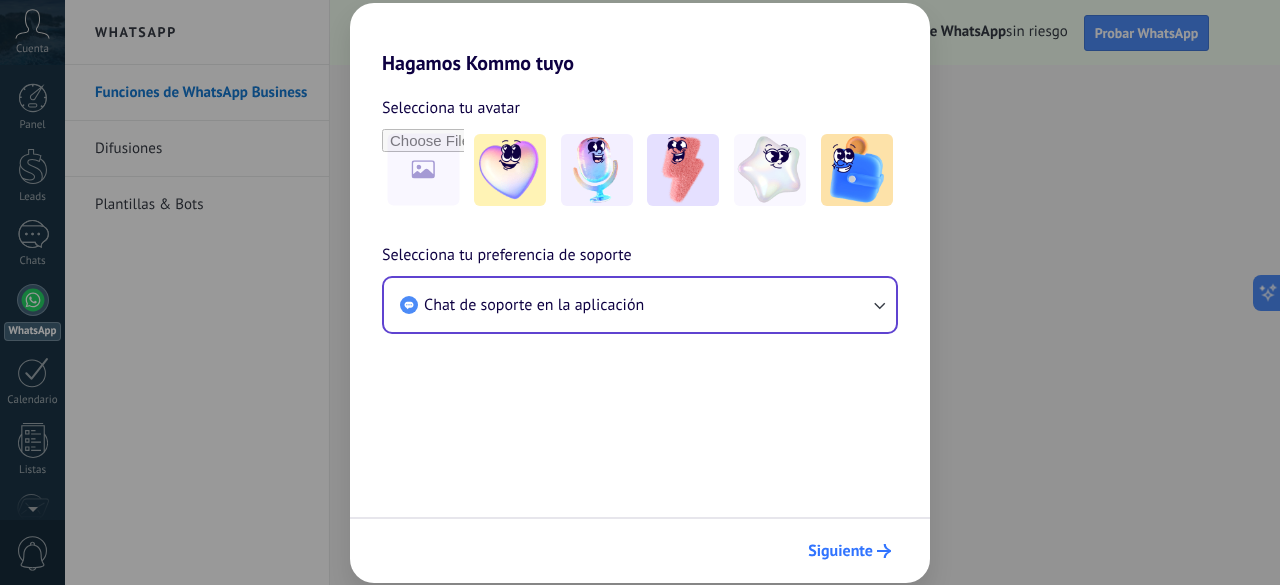 click on "Siguiente" at bounding box center [840, 551] 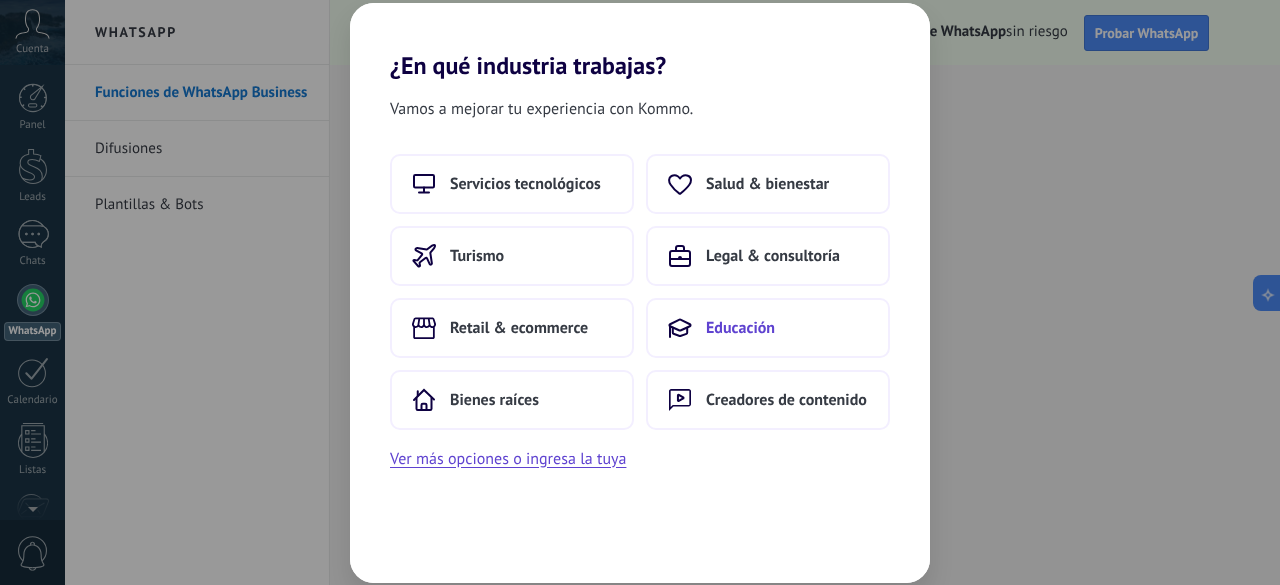 click on "Educación" at bounding box center (768, 328) 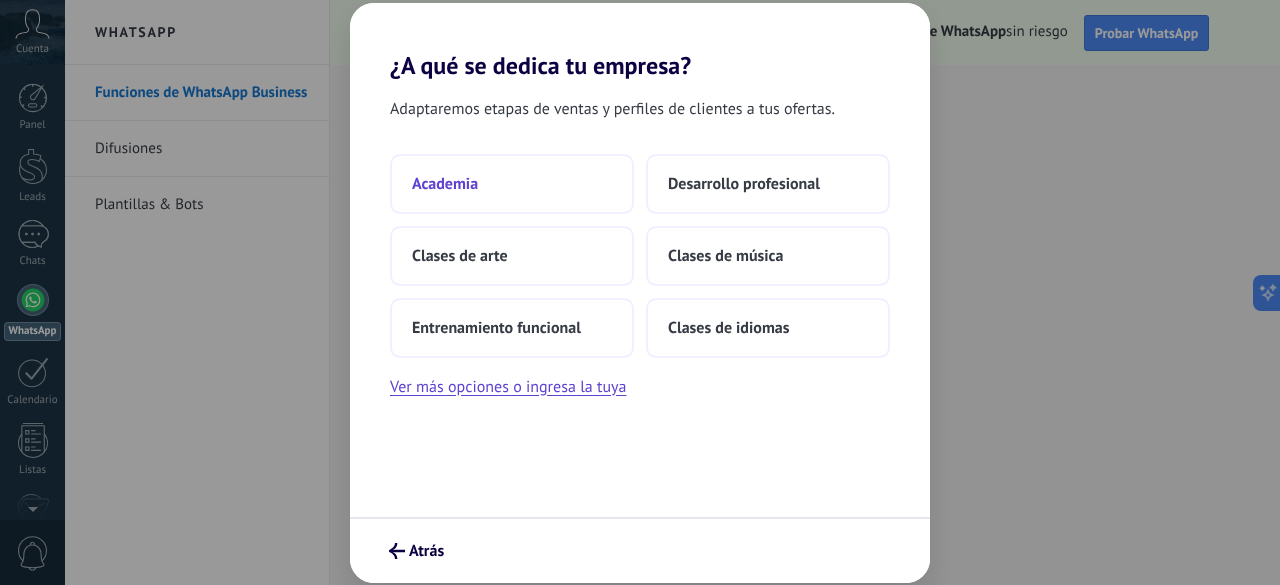click on "Academia" at bounding box center [445, 184] 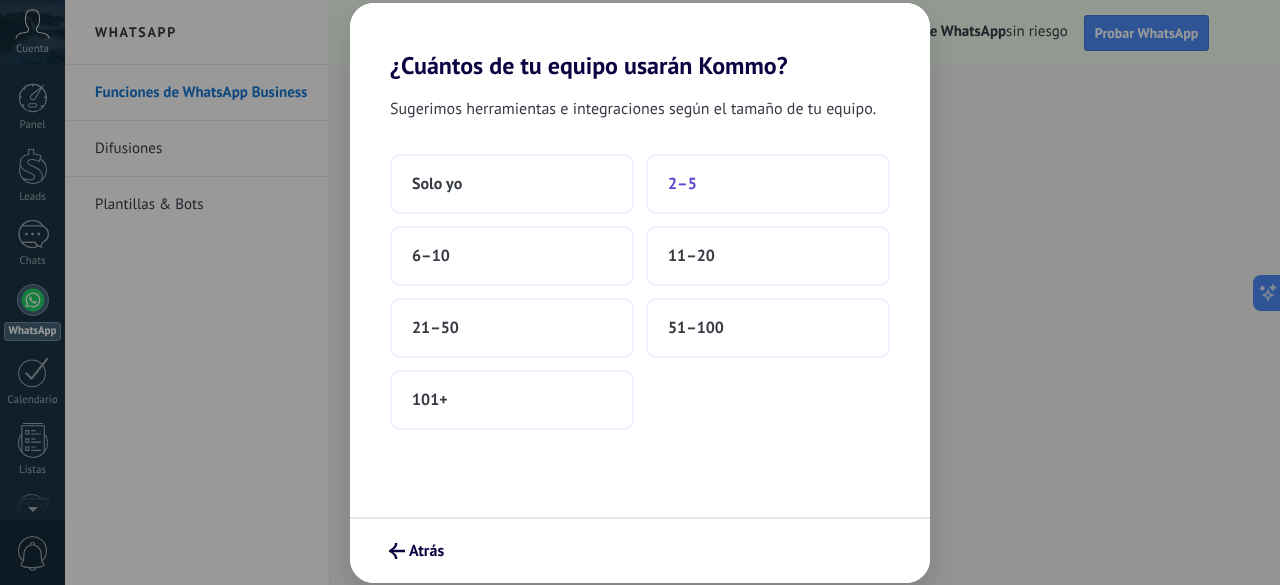 click on "2–5" at bounding box center [768, 184] 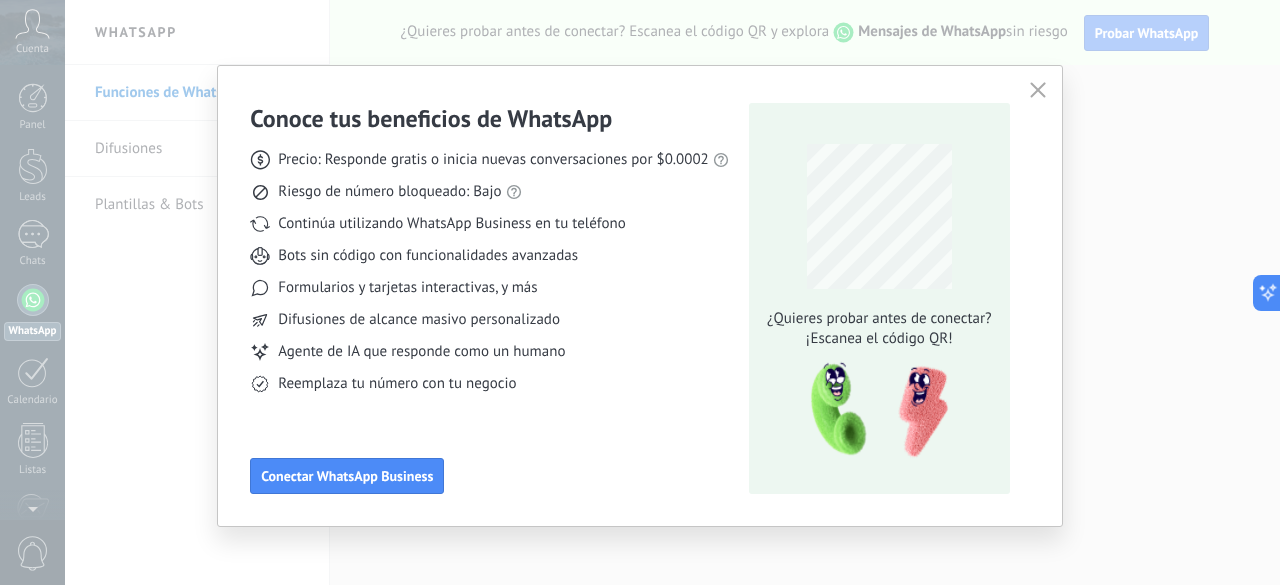 click at bounding box center [1038, 90] 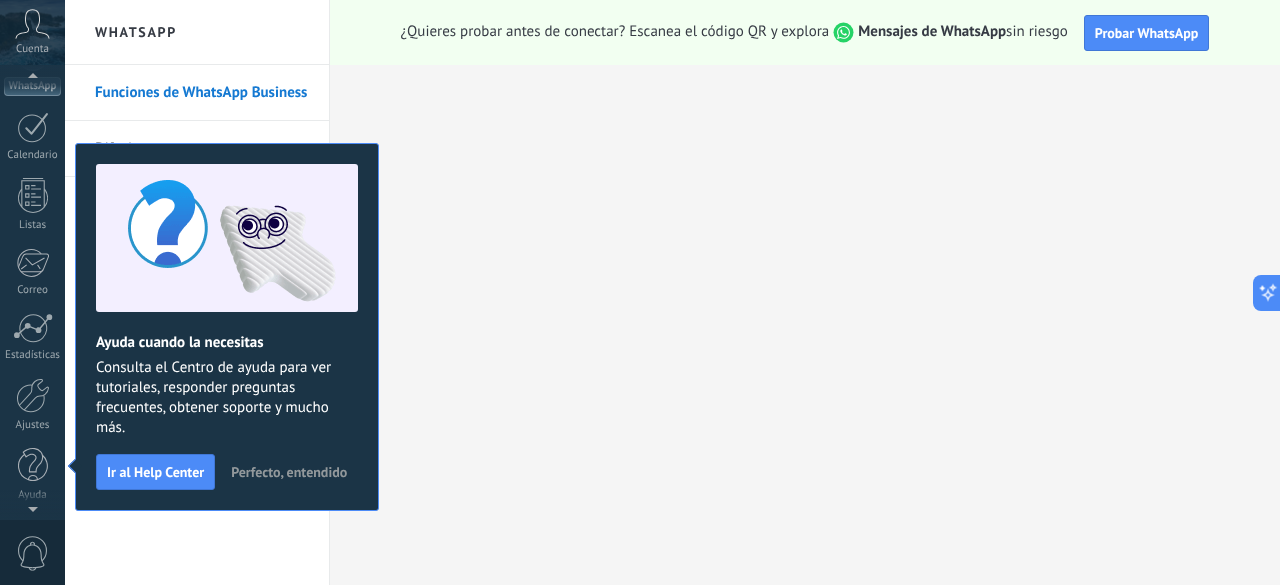 scroll, scrollTop: 0, scrollLeft: 0, axis: both 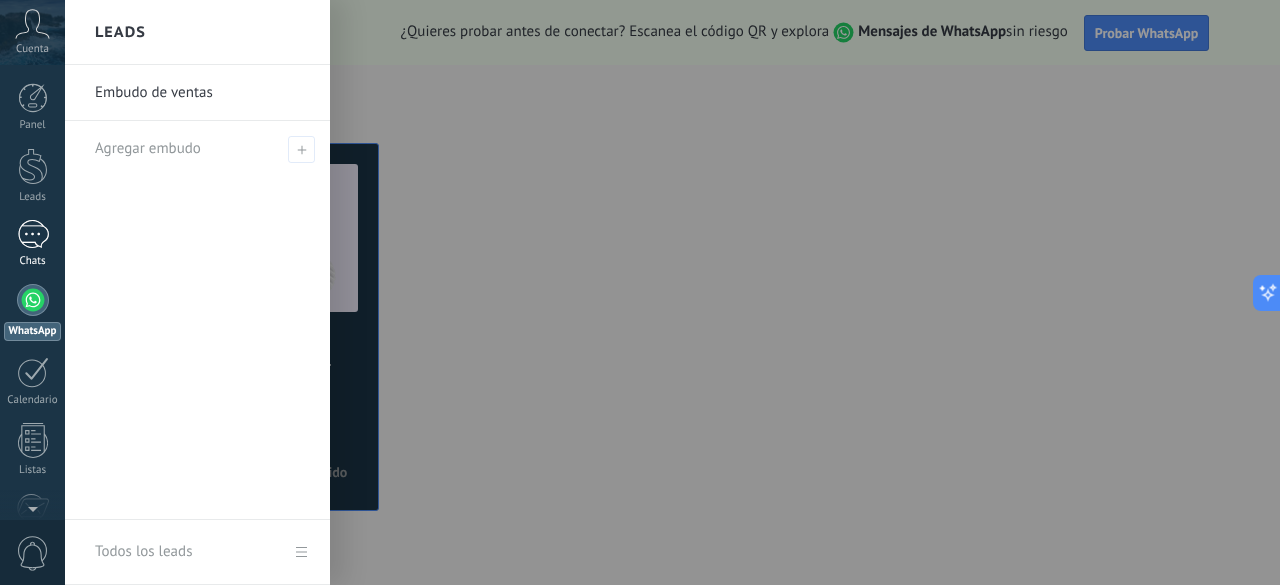 click at bounding box center [33, 234] 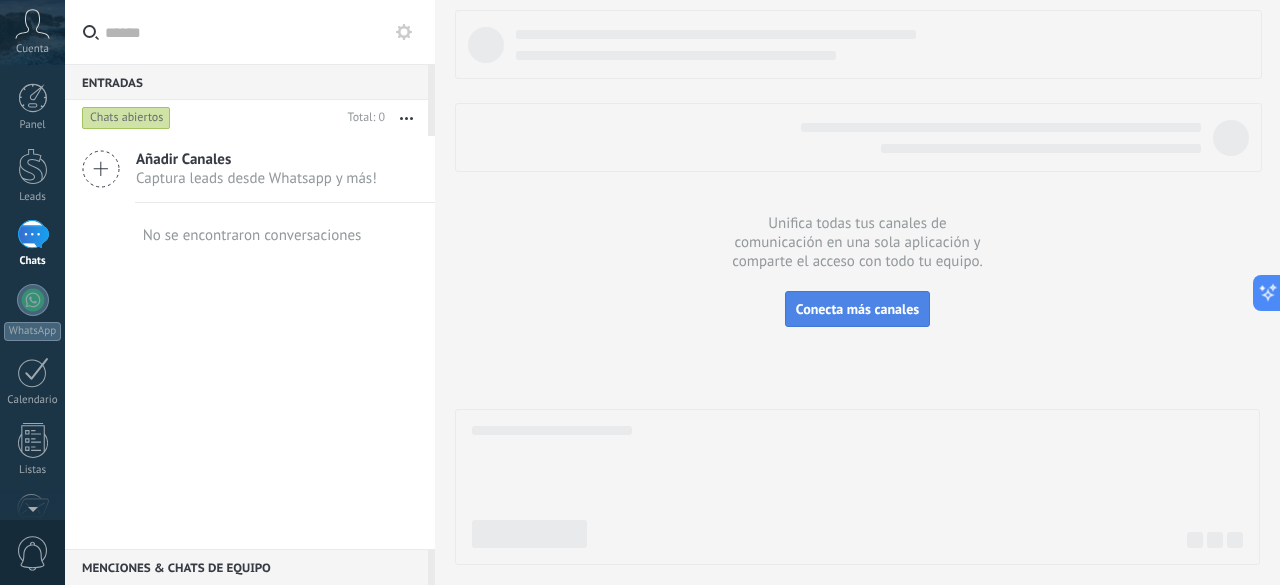 click on "Conecta más canales" at bounding box center [857, 309] 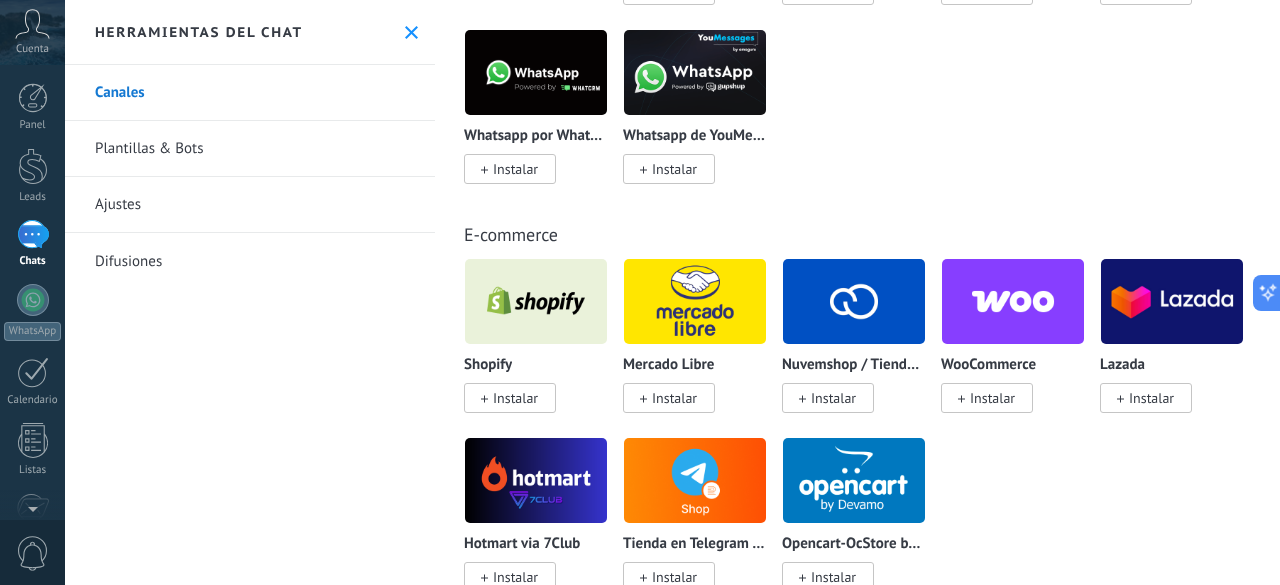 scroll, scrollTop: 1000, scrollLeft: 0, axis: vertical 